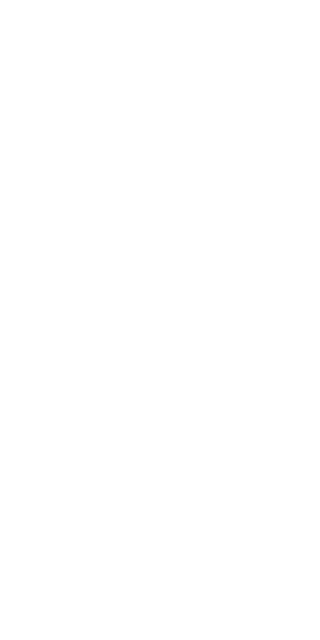 scroll, scrollTop: 0, scrollLeft: 0, axis: both 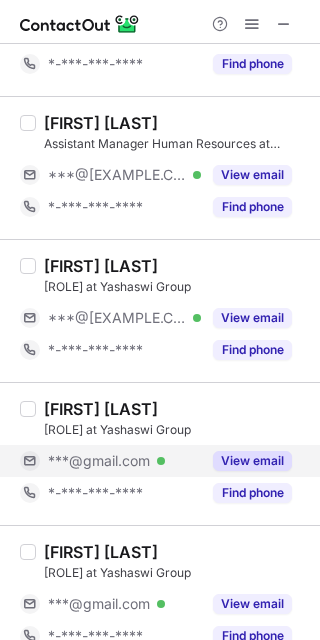 click on "***@gmail.com" at bounding box center [99, 461] 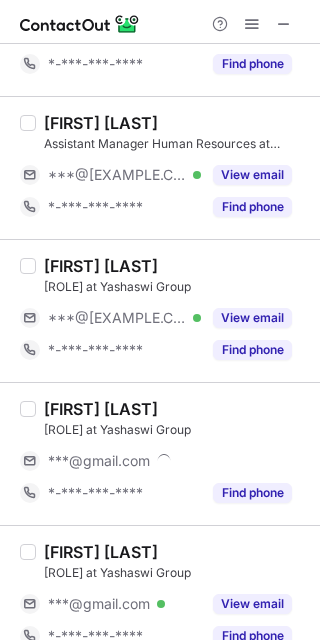click on "[FIRST] [LAST]" at bounding box center [101, 409] 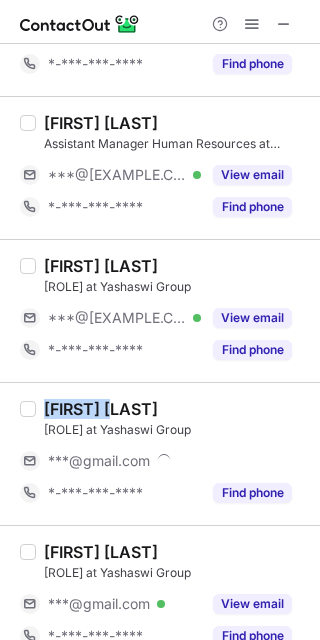 click on "[FIRST] [LAST]" at bounding box center [101, 409] 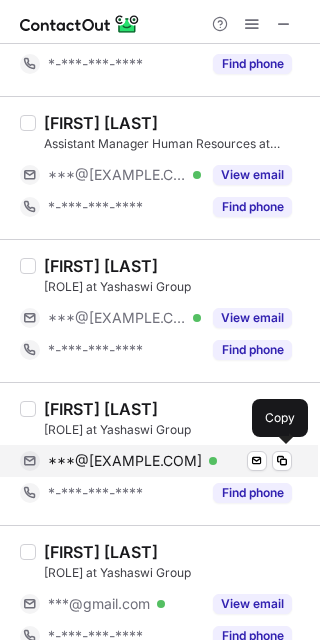 click on "***@[EXAMPLE.COM]" at bounding box center [125, 461] 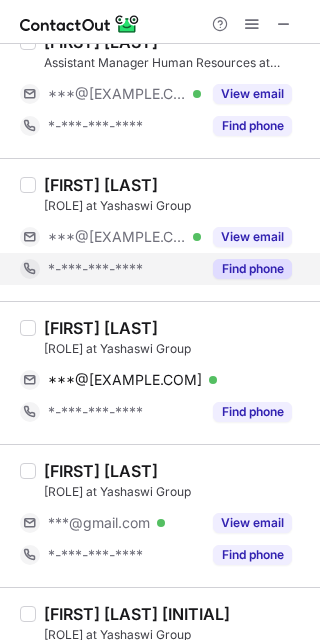 scroll, scrollTop: 555, scrollLeft: 0, axis: vertical 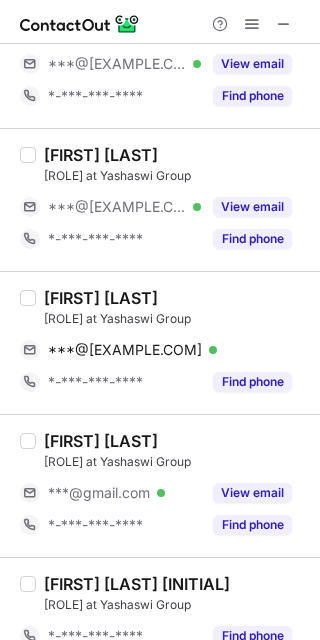 drag, startPoint x: 112, startPoint y: 491, endPoint x: 88, endPoint y: 465, distance: 35.383614 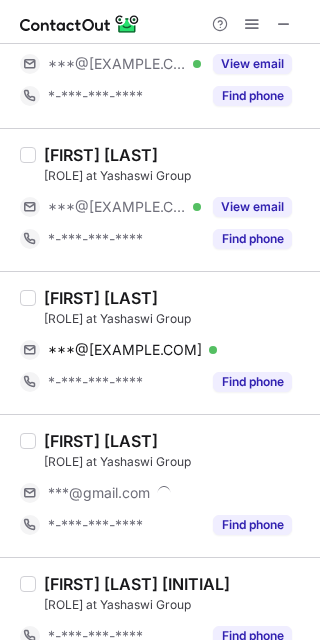 click on "[FIRST] [LAST]" at bounding box center (101, 441) 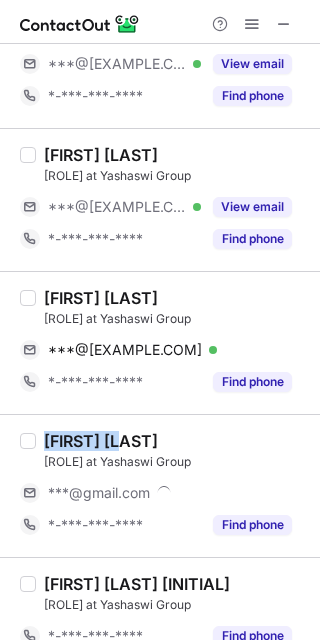 click on "[FIRST] [LAST]" at bounding box center (101, 441) 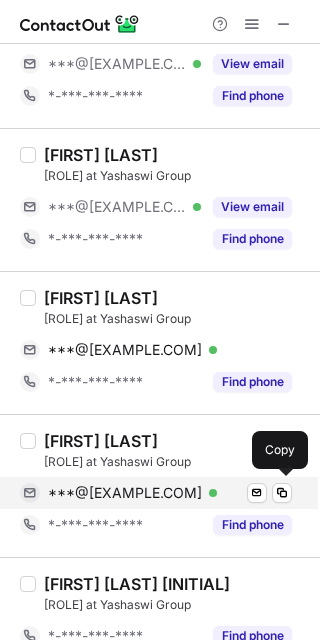 click on "***@[EXAMPLE.COM]" at bounding box center (125, 493) 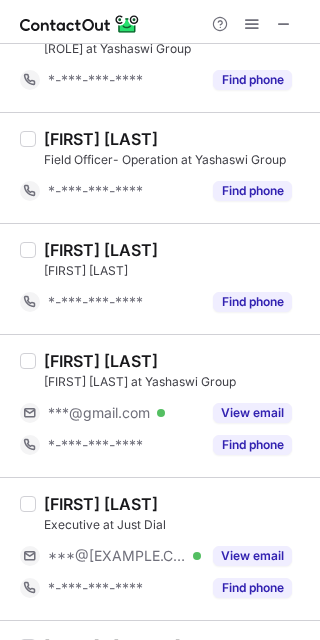 scroll, scrollTop: 1222, scrollLeft: 0, axis: vertical 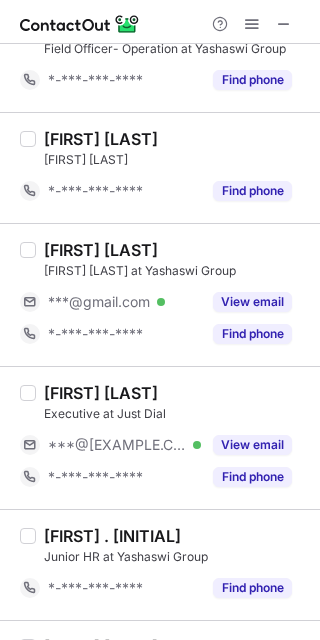 drag, startPoint x: 107, startPoint y: 291, endPoint x: 79, endPoint y: 251, distance: 48.82622 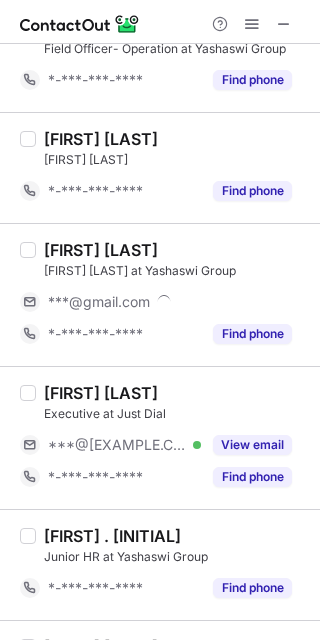 click on "[FIRST] [LAST]" at bounding box center (101, 250) 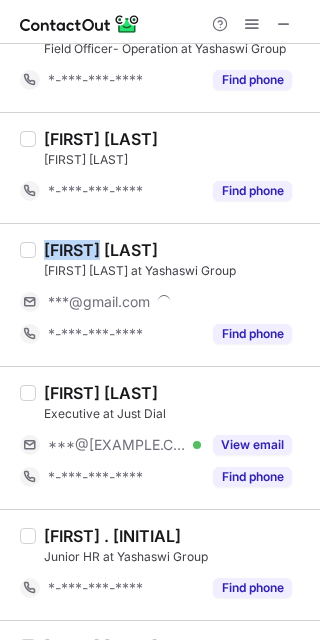 copy on "[FIRST]" 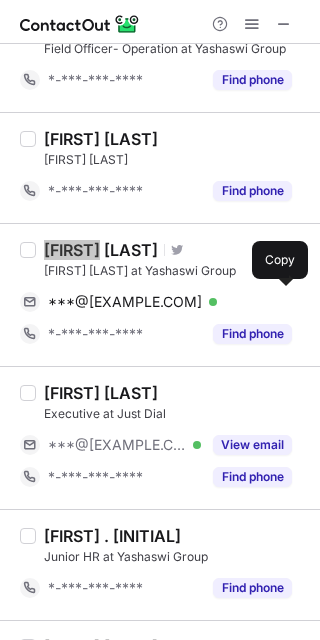 drag, startPoint x: 126, startPoint y: 303, endPoint x: 77, endPoint y: 358, distance: 73.661385 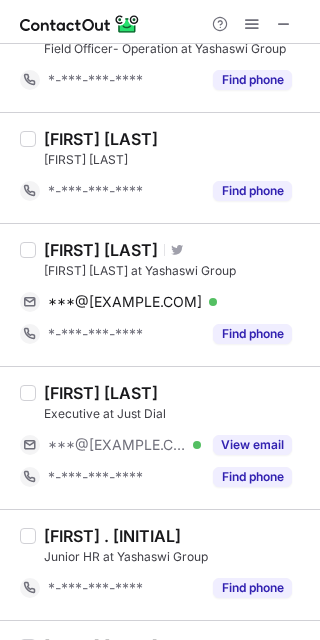 scroll, scrollTop: 1555, scrollLeft: 0, axis: vertical 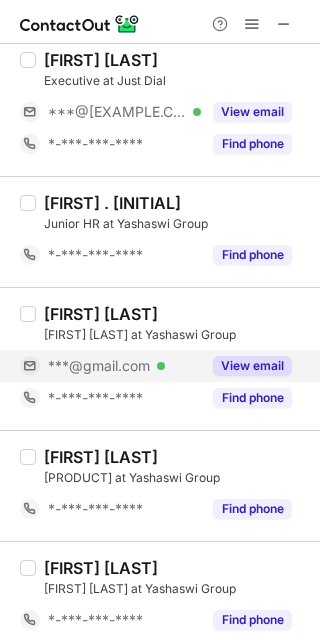 click on "***@gmail.com Verified" at bounding box center [110, 366] 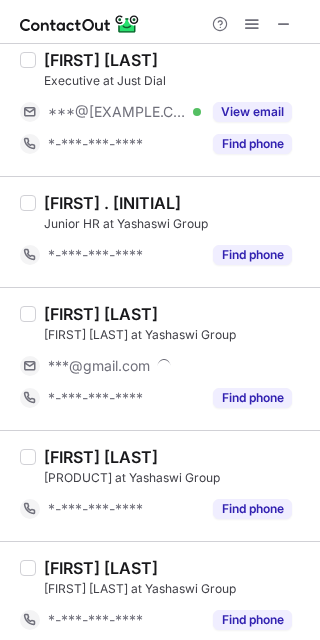 click on "[FIRST] [LAST]" at bounding box center (101, 314) 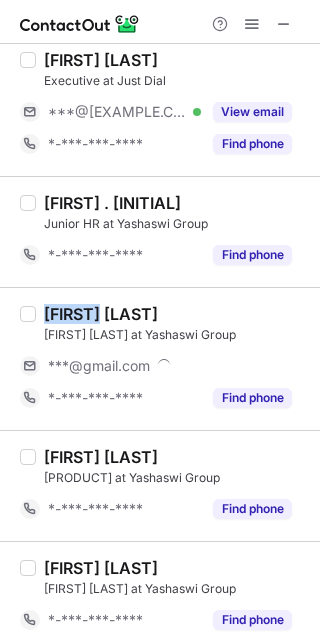 click on "[FIRST] [LAST]" at bounding box center (101, 314) 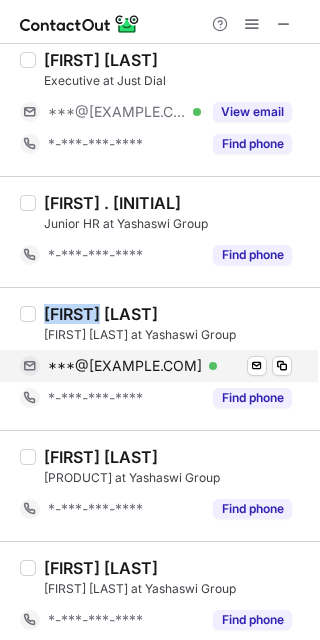 drag, startPoint x: 142, startPoint y: 368, endPoint x: 121, endPoint y: 361, distance: 22.135944 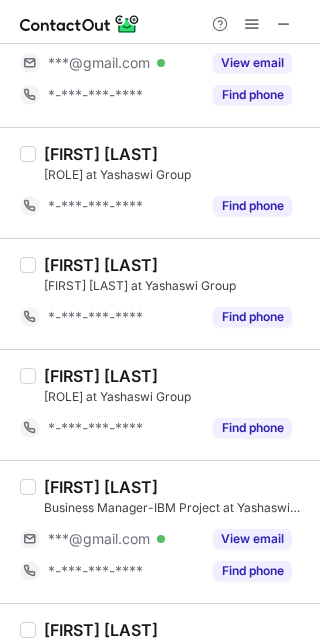 scroll, scrollTop: 2333, scrollLeft: 0, axis: vertical 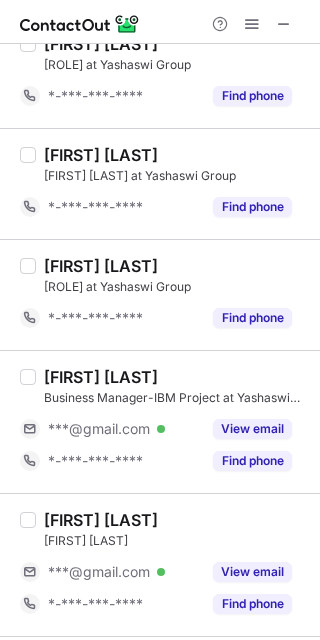 drag, startPoint x: 112, startPoint y: 421, endPoint x: 101, endPoint y: 411, distance: 14.866069 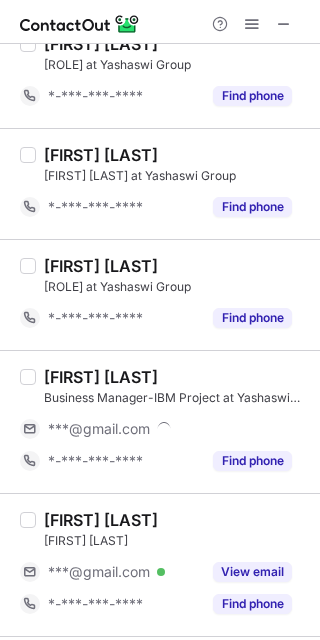 click on "[FIRST] [LAST]" at bounding box center (101, 377) 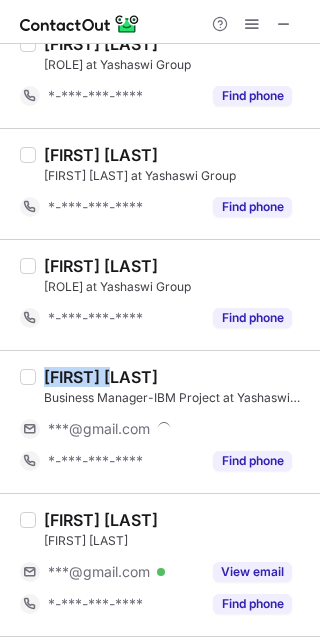 click on "[FIRST] [LAST]" at bounding box center (101, 377) 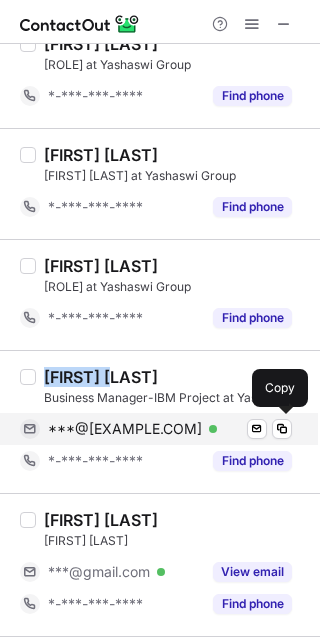 click on "***@[EXAMPLE.COM]" at bounding box center (125, 429) 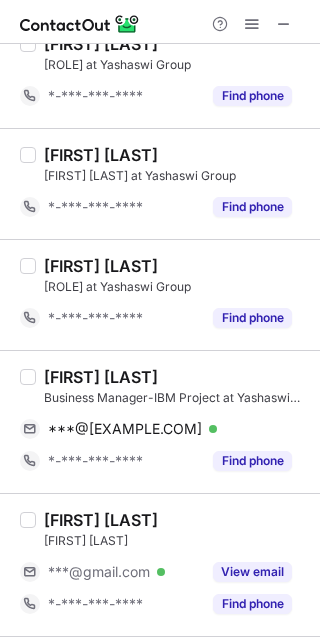 drag, startPoint x: 133, startPoint y: 562, endPoint x: 127, endPoint y: 552, distance: 11.661903 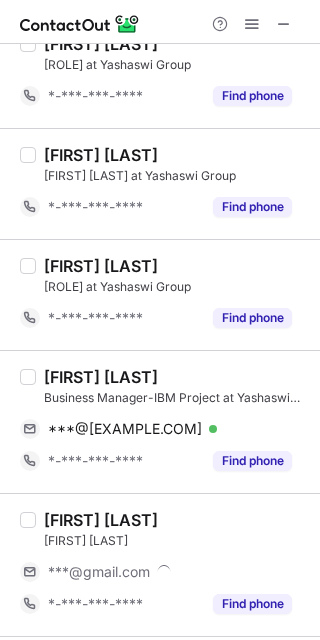 click on "[FIRST] [LAST]" at bounding box center (101, 520) 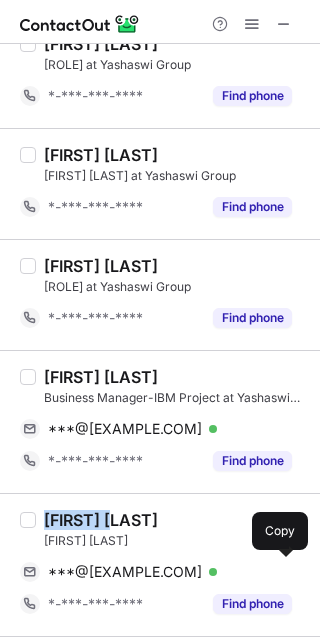 drag, startPoint x: 165, startPoint y: 582, endPoint x: 311, endPoint y: 485, distance: 175.28548 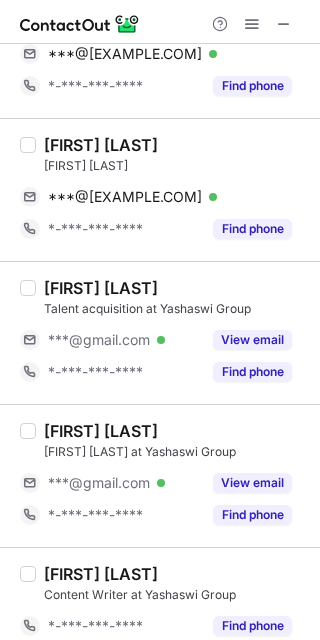 scroll, scrollTop: 2727, scrollLeft: 0, axis: vertical 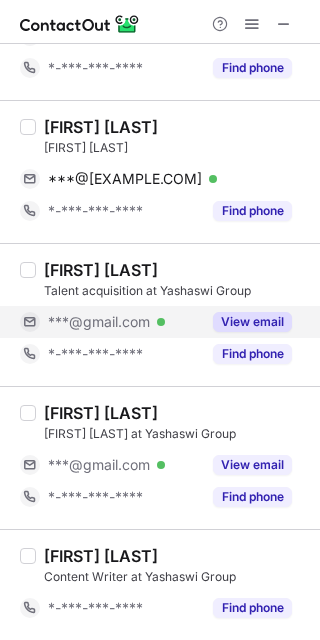 click on "***@gmail.com Verified" at bounding box center (124, 322) 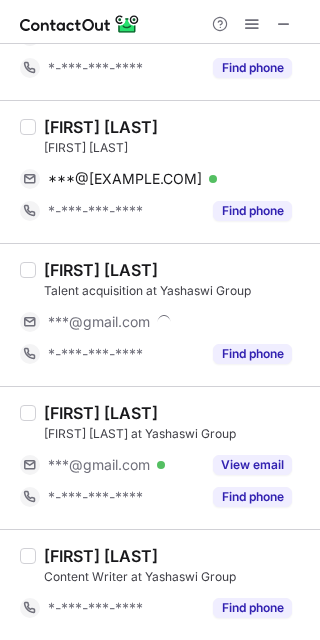 click on "[FIRST] [LAST]" at bounding box center [101, 270] 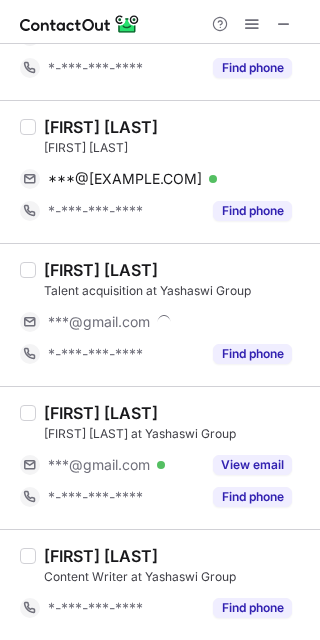 click on "[FIRST] [LAST]" at bounding box center [101, 270] 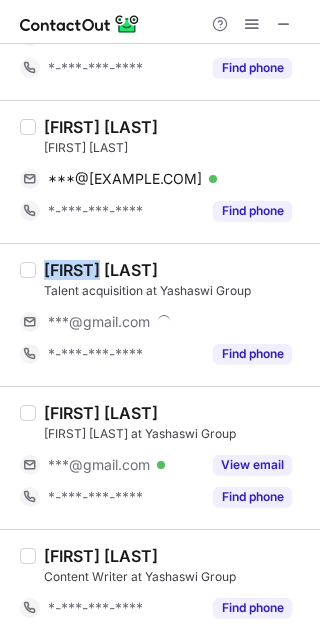 copy on "[FIRST]" 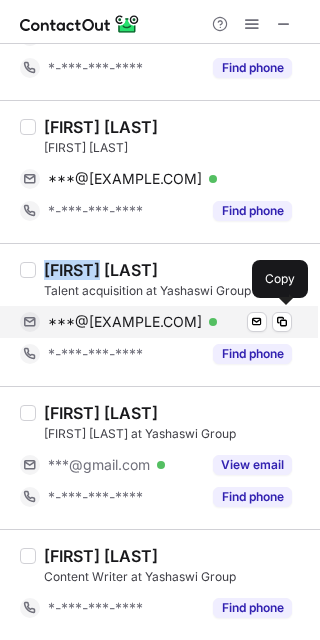 click on "***@[EXAMPLE.COM]" at bounding box center (125, 322) 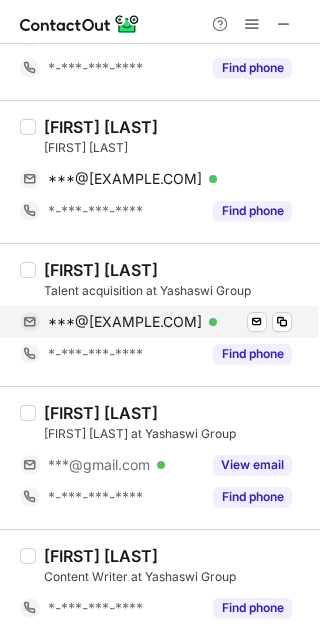 click on "***@[EXAMPLE.COM]" at bounding box center (125, 322) 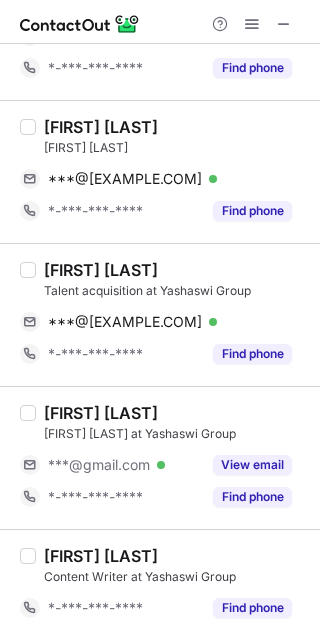 drag, startPoint x: 107, startPoint y: 463, endPoint x: 85, endPoint y: 421, distance: 47.41308 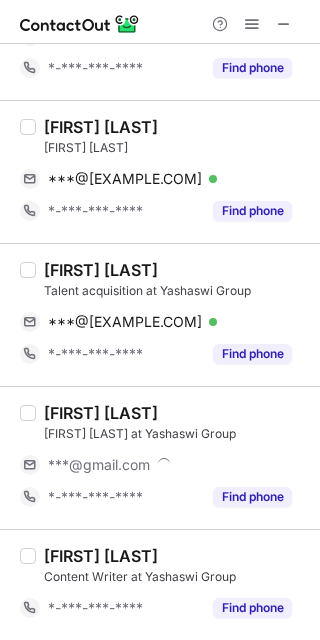 click on "[FIRST] [LAST]" at bounding box center [101, 413] 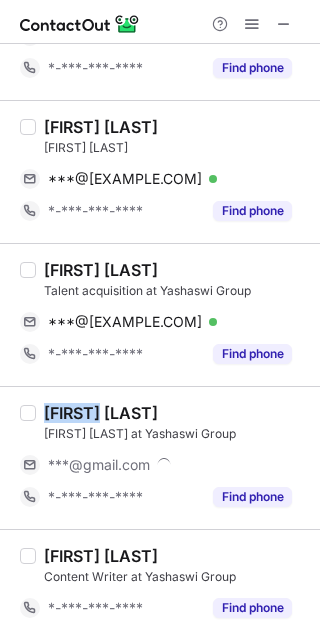 click on "[FIRST] [LAST]" at bounding box center (101, 413) 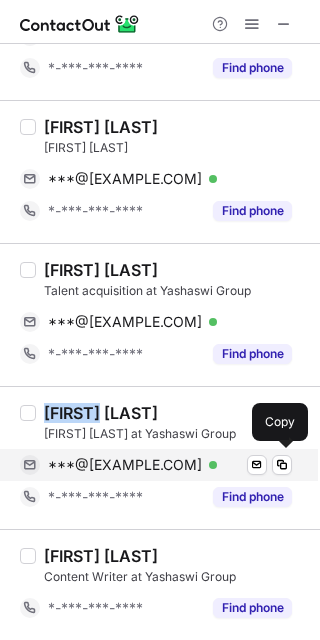 drag, startPoint x: 163, startPoint y: 467, endPoint x: 182, endPoint y: 468, distance: 19.026299 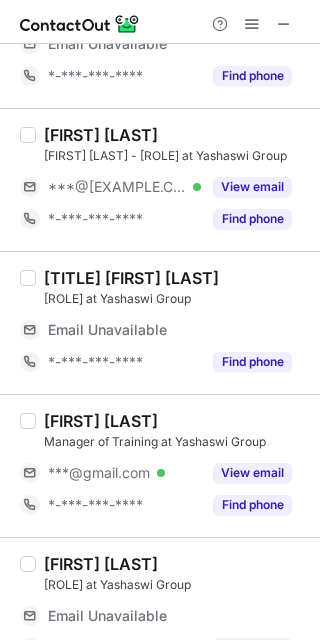 scroll, scrollTop: 222, scrollLeft: 0, axis: vertical 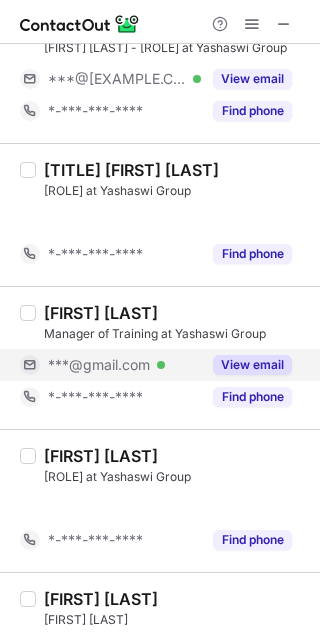 click on "***@gmail.com" at bounding box center (99, 365) 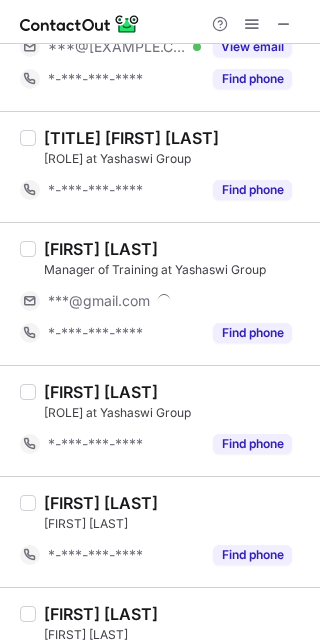 scroll, scrollTop: 190, scrollLeft: 0, axis: vertical 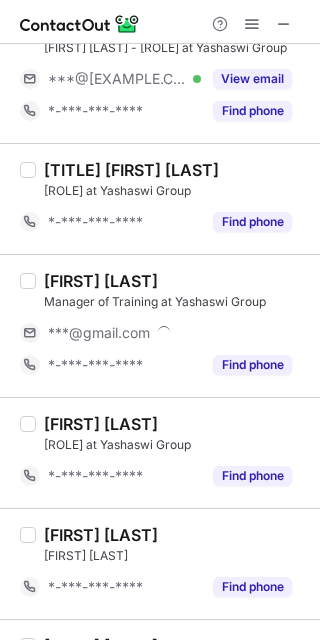 click on "[FIRST] [LAST] [ROLE] at Yashaswi Group ***@*** *-***-***-**** Find phone" at bounding box center (172, 326) 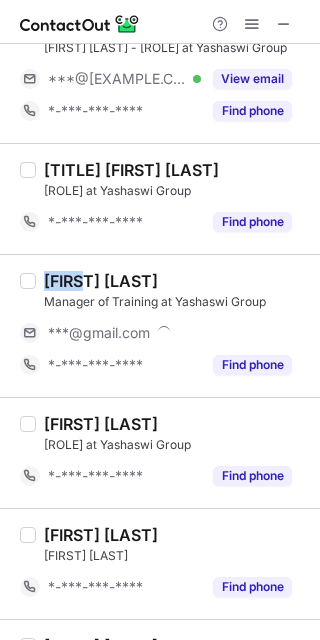 click on "[FIRST] [LAST]" at bounding box center [101, 281] 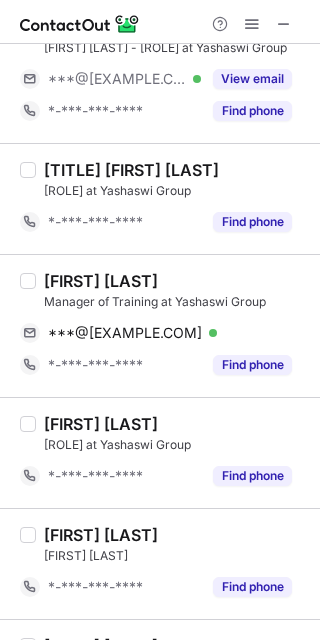 click on "[FIRST] [LAST]" at bounding box center [101, 281] 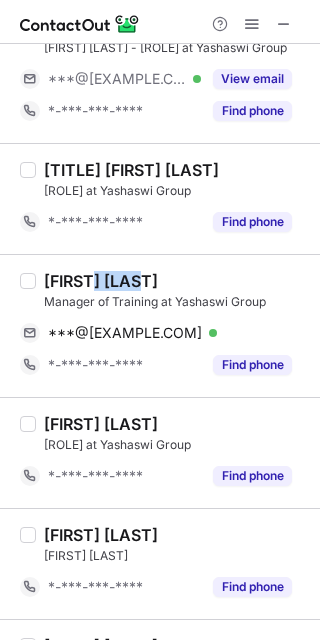 click on "[FIRST] [LAST]" at bounding box center (101, 281) 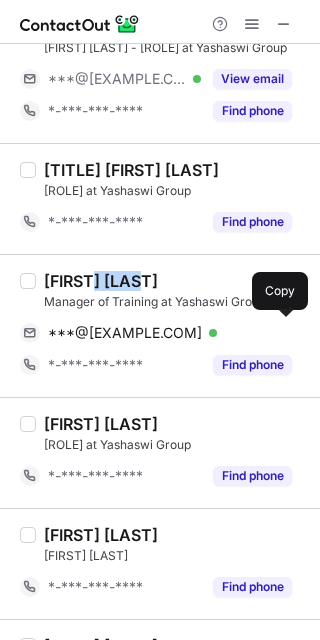 drag, startPoint x: 169, startPoint y: 335, endPoint x: 300, endPoint y: 428, distance: 160.6549 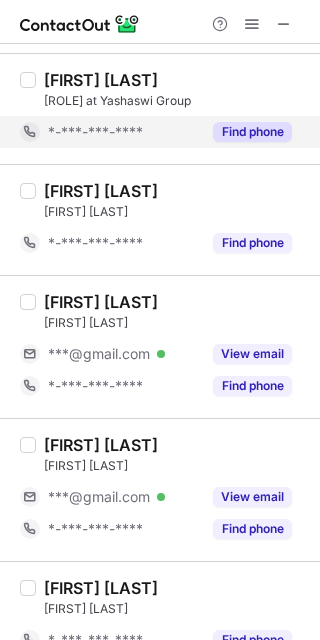 scroll, scrollTop: 634, scrollLeft: 0, axis: vertical 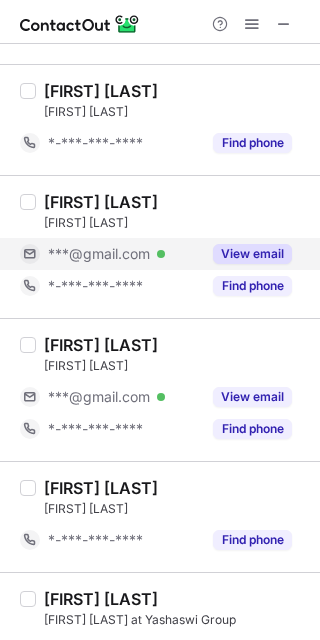 click on "***@gmail.com" at bounding box center (99, 254) 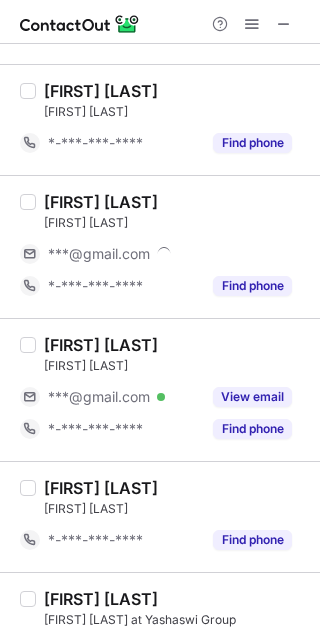 click on "[FIRST] [LAST]" at bounding box center (101, 202) 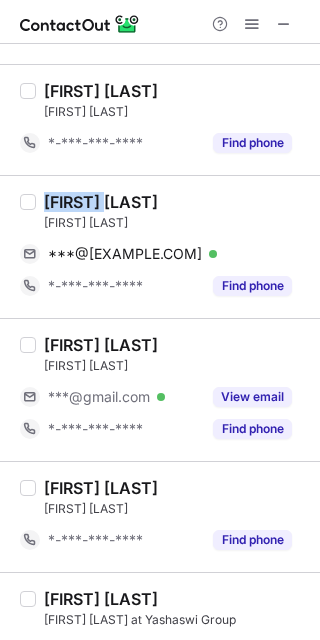 click on "[FIRST] [LAST]" at bounding box center (101, 202) 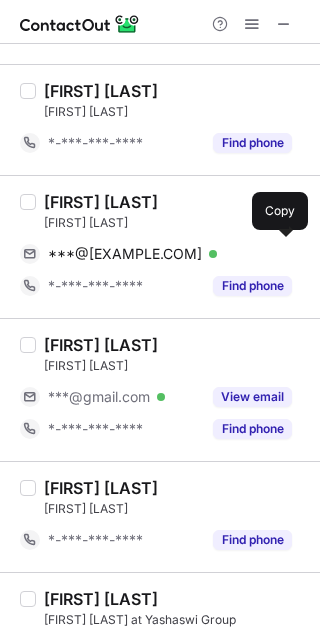 drag, startPoint x: 155, startPoint y: 256, endPoint x: 317, endPoint y: 442, distance: 246.65765 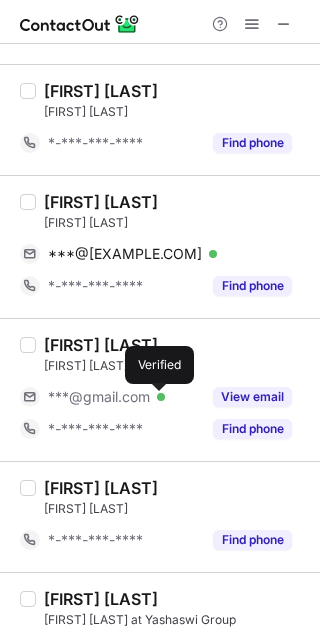 drag, startPoint x: 160, startPoint y: 399, endPoint x: 57, endPoint y: 332, distance: 122.87392 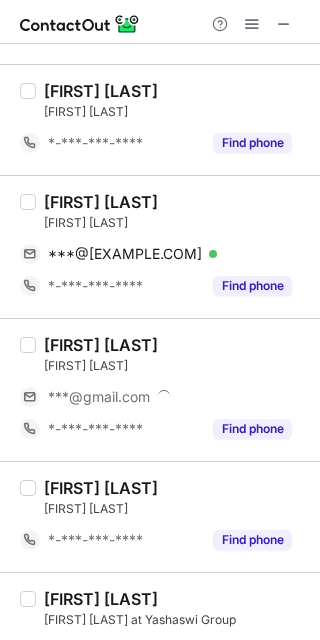 click on "[FIRST] [LAST] [ROLE] at Yashaswi Group ***@*** *-***-***-**** Find phone" at bounding box center [160, 389] 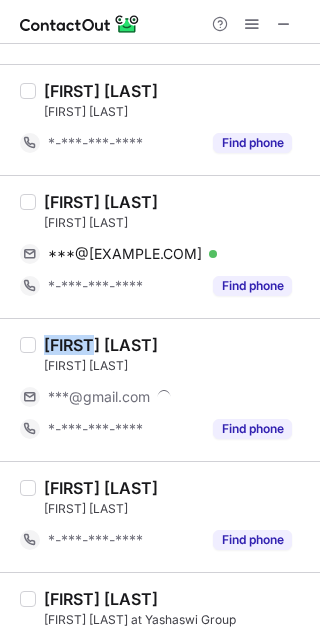 click on "[FIRST] [LAST] [ROLE] at Yashaswi Group ***@*** *-***-***-**** Find phone" at bounding box center (160, 389) 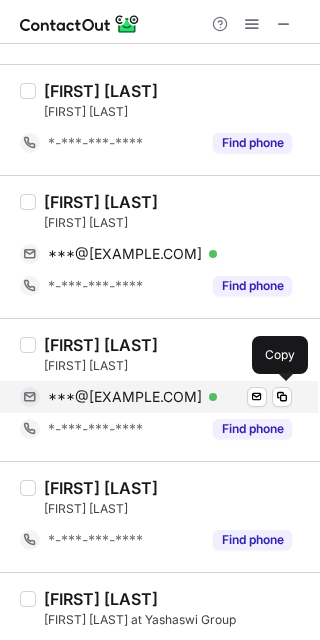 click on "***@[EXAMPLE.COM]" at bounding box center [125, 397] 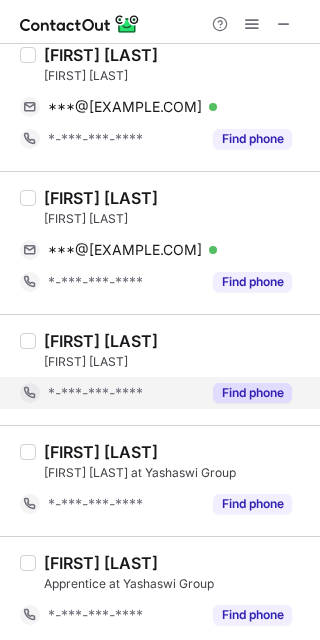 scroll, scrollTop: 788, scrollLeft: 0, axis: vertical 